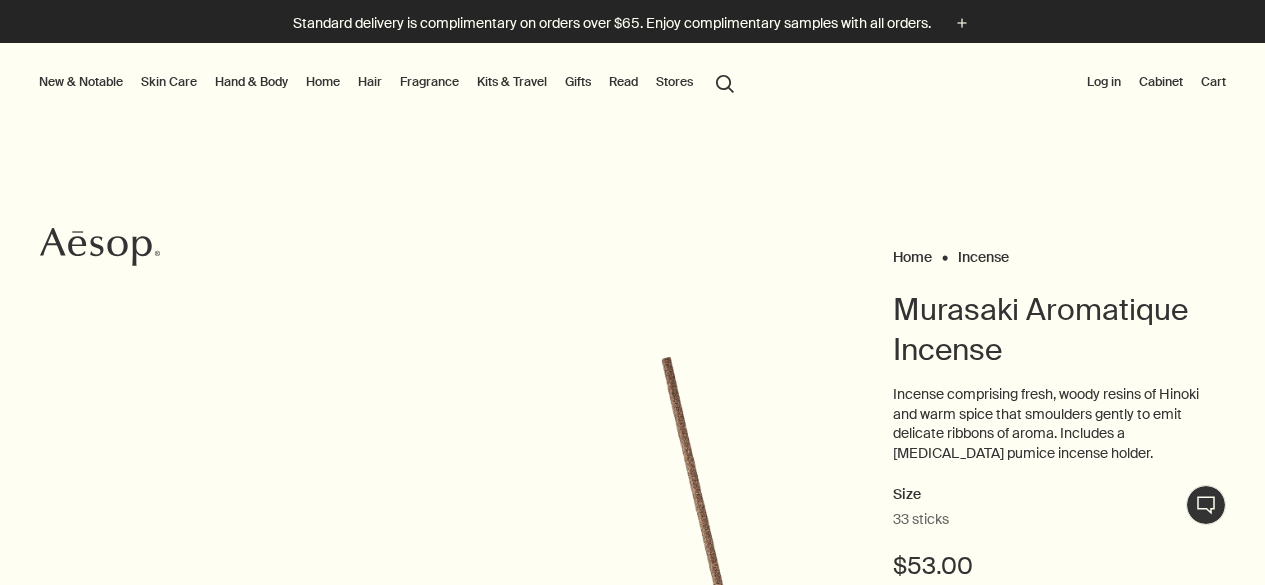 scroll, scrollTop: 0, scrollLeft: 0, axis: both 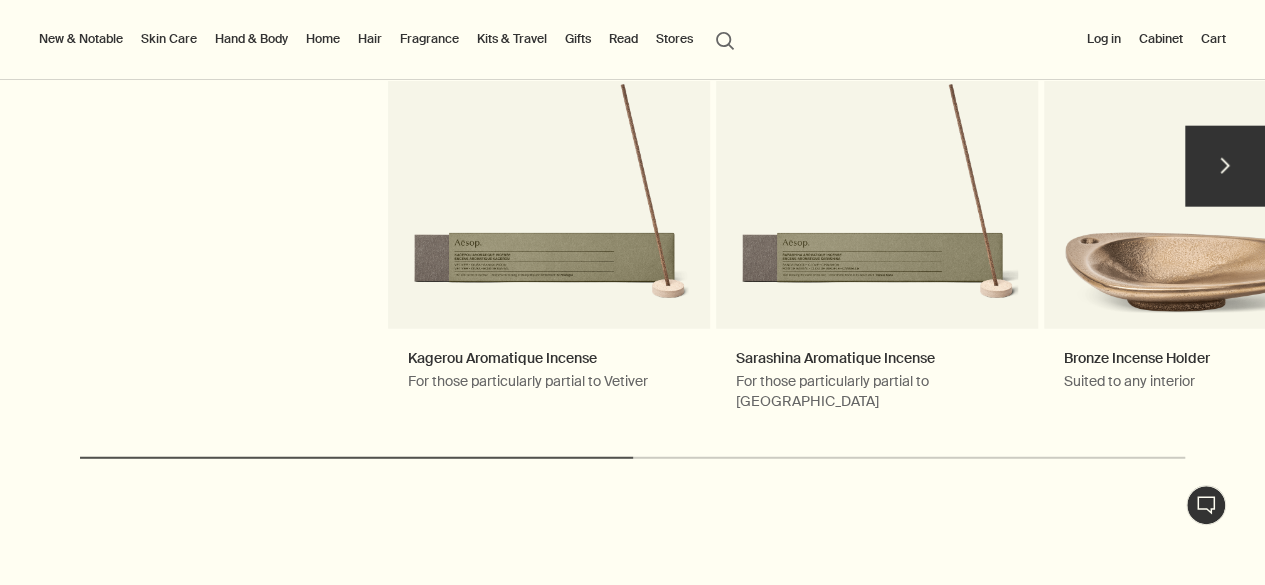 drag, startPoint x: 577, startPoint y: 449, endPoint x: 632, endPoint y: 454, distance: 55.226807 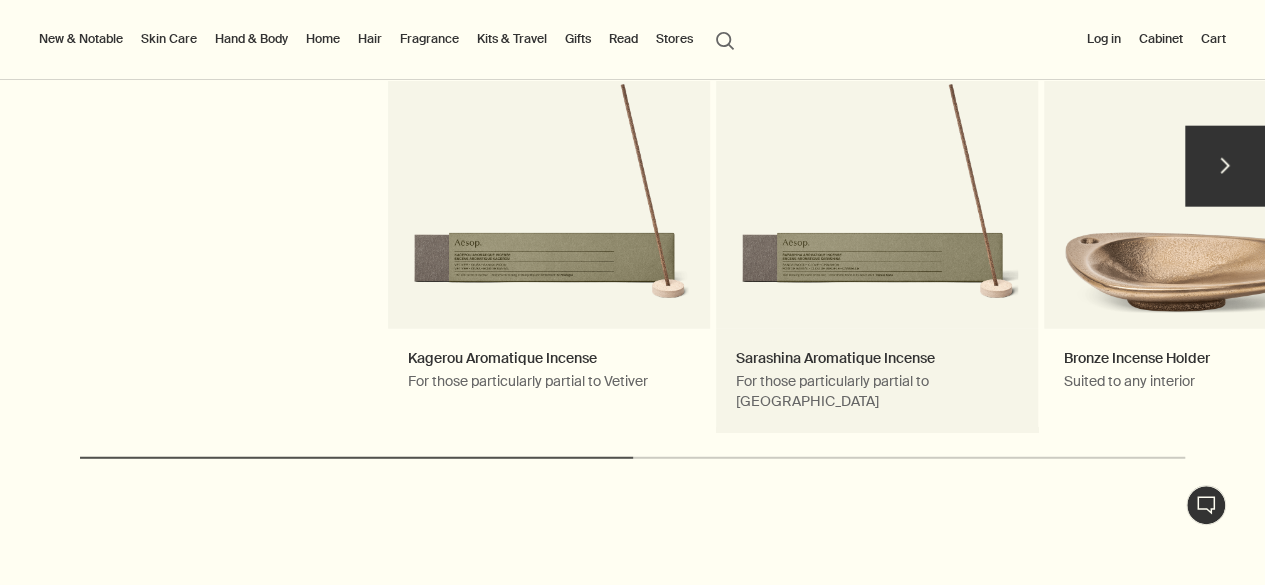 click on "Sarashina Aromatique Incense For those particularly partial to Sandalwood" at bounding box center [877, 175] 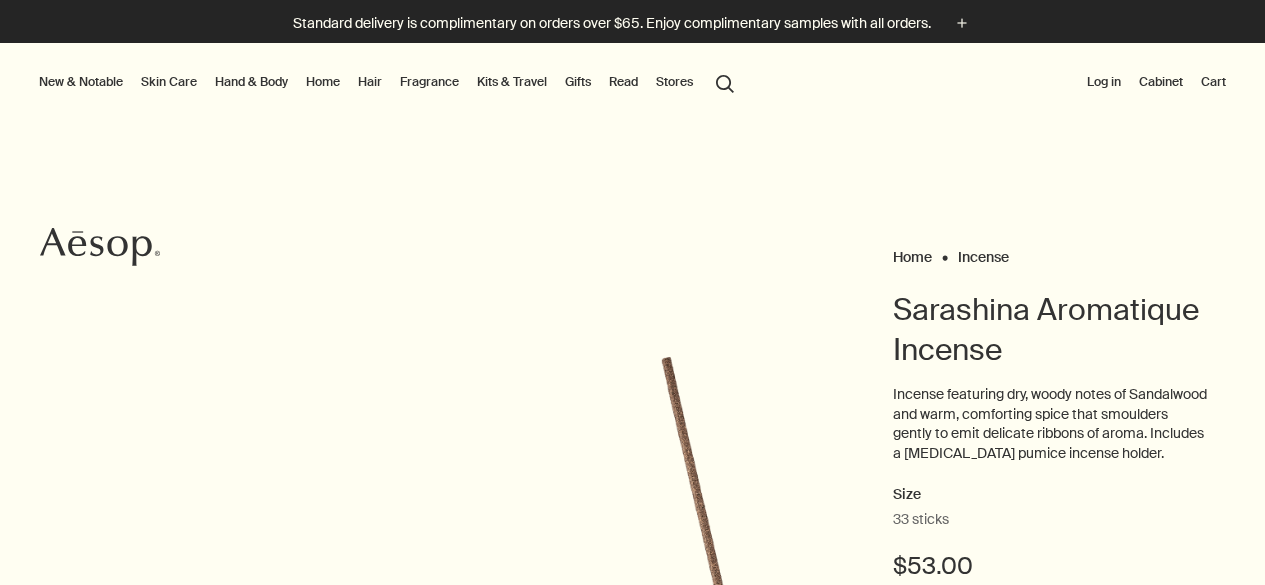 scroll, scrollTop: 0, scrollLeft: 0, axis: both 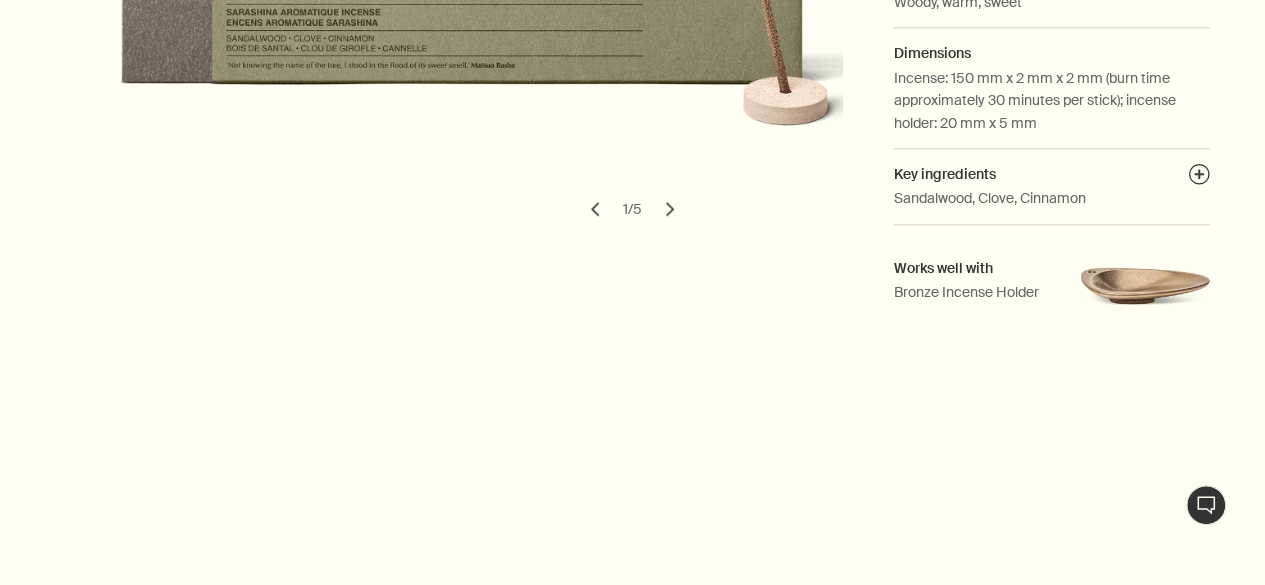 drag, startPoint x: 0, startPoint y: 0, endPoint x: 1262, endPoint y: 166, distance: 1272.8707 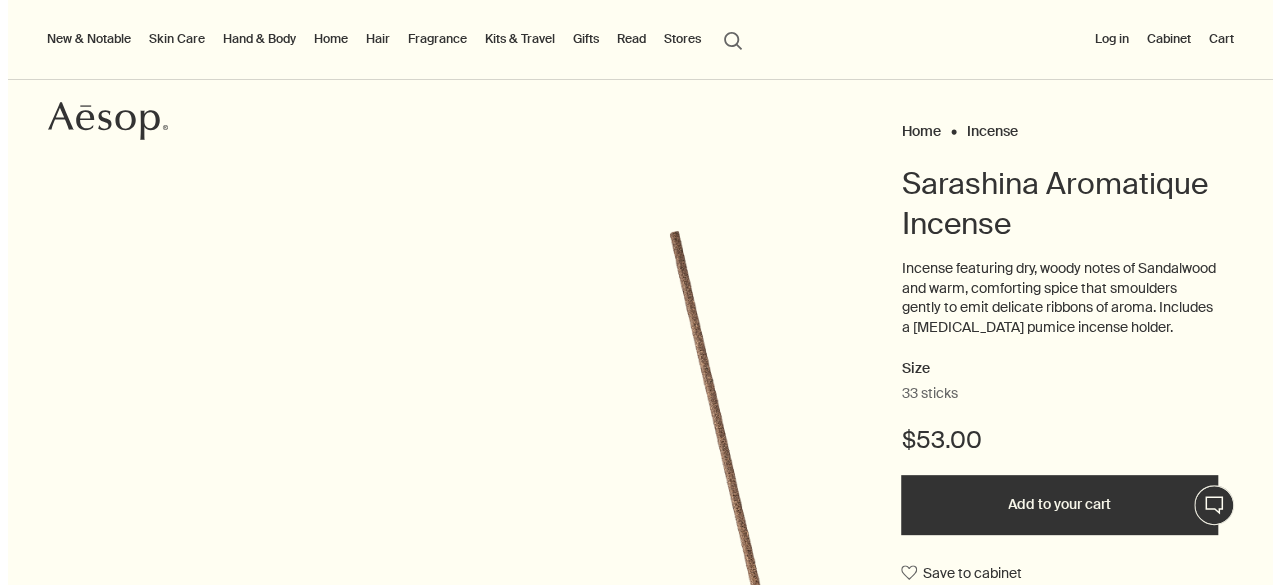 scroll, scrollTop: 44, scrollLeft: 0, axis: vertical 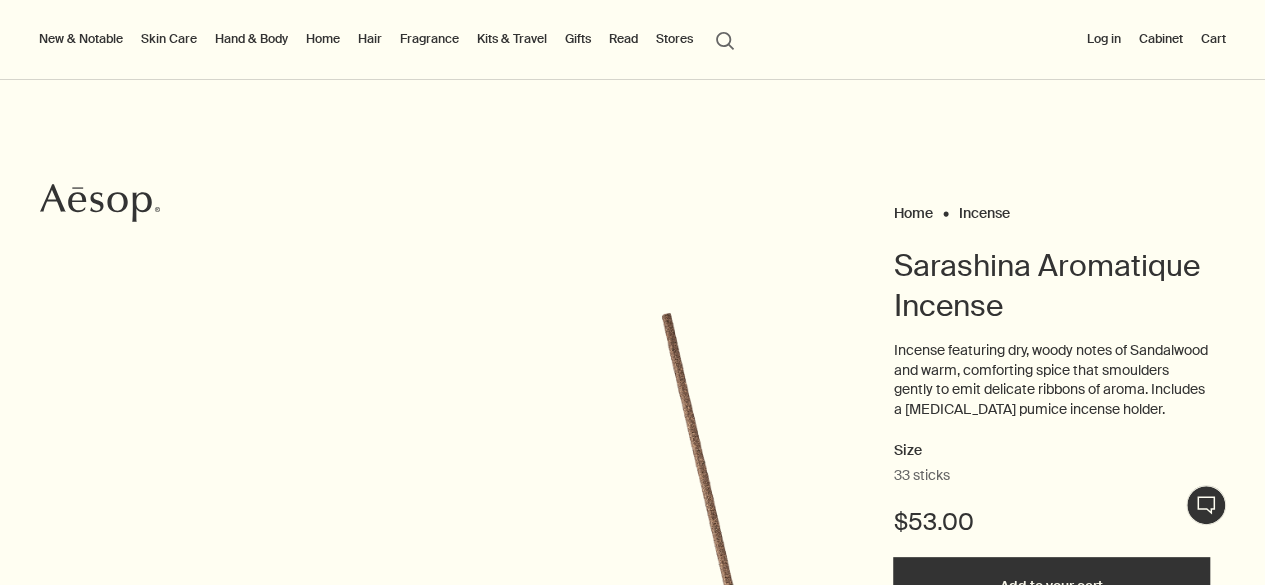 click on "Hand & Body" at bounding box center (251, 39) 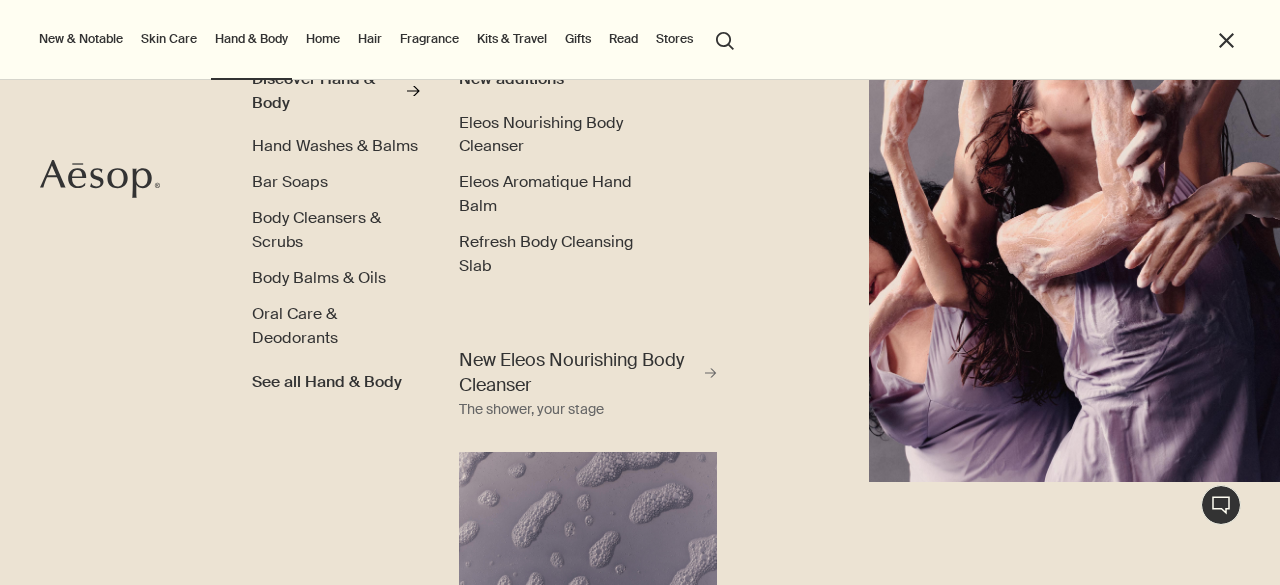 scroll, scrollTop: 44, scrollLeft: 0, axis: vertical 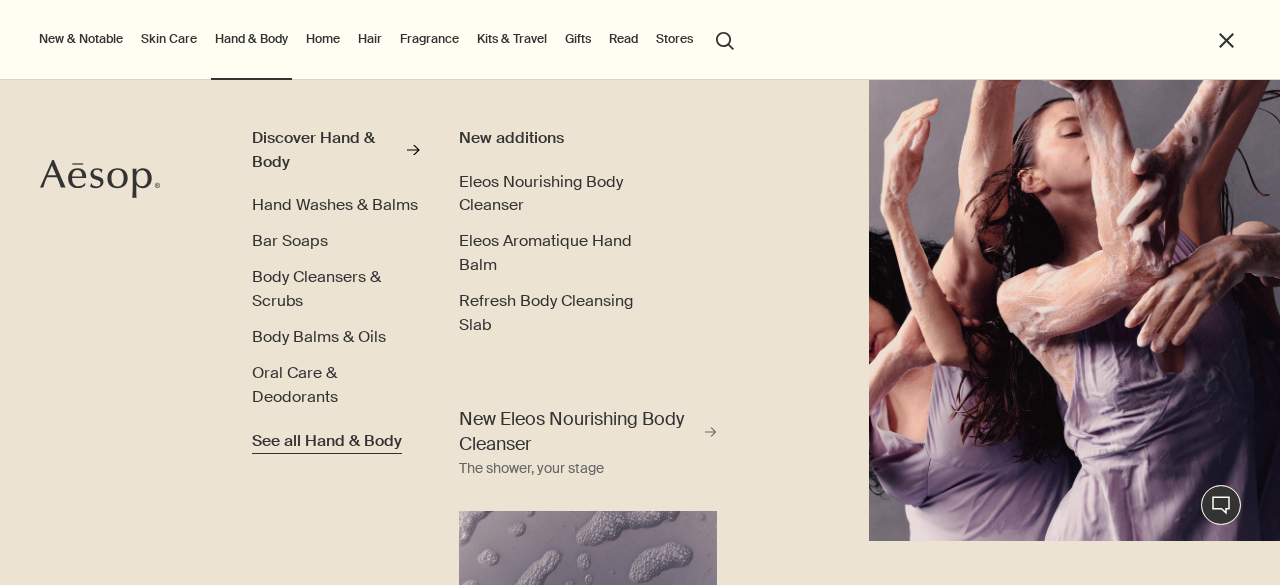 click on "See all Hand & Body" at bounding box center (327, 441) 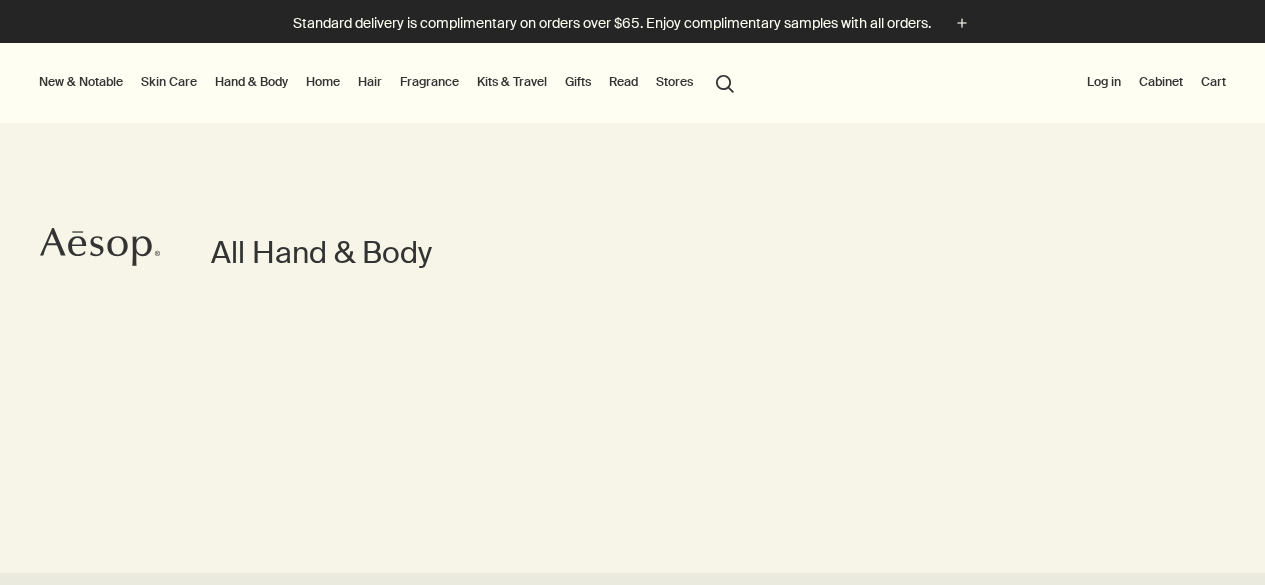 scroll, scrollTop: 0, scrollLeft: 0, axis: both 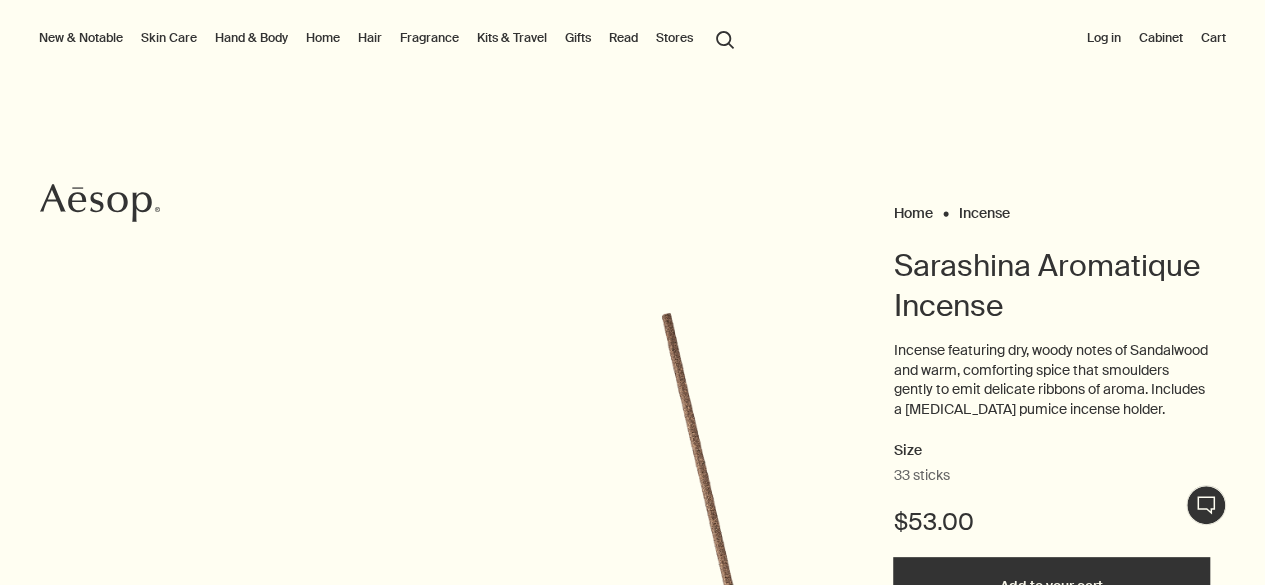 click on "Hand & Body" at bounding box center (251, 38) 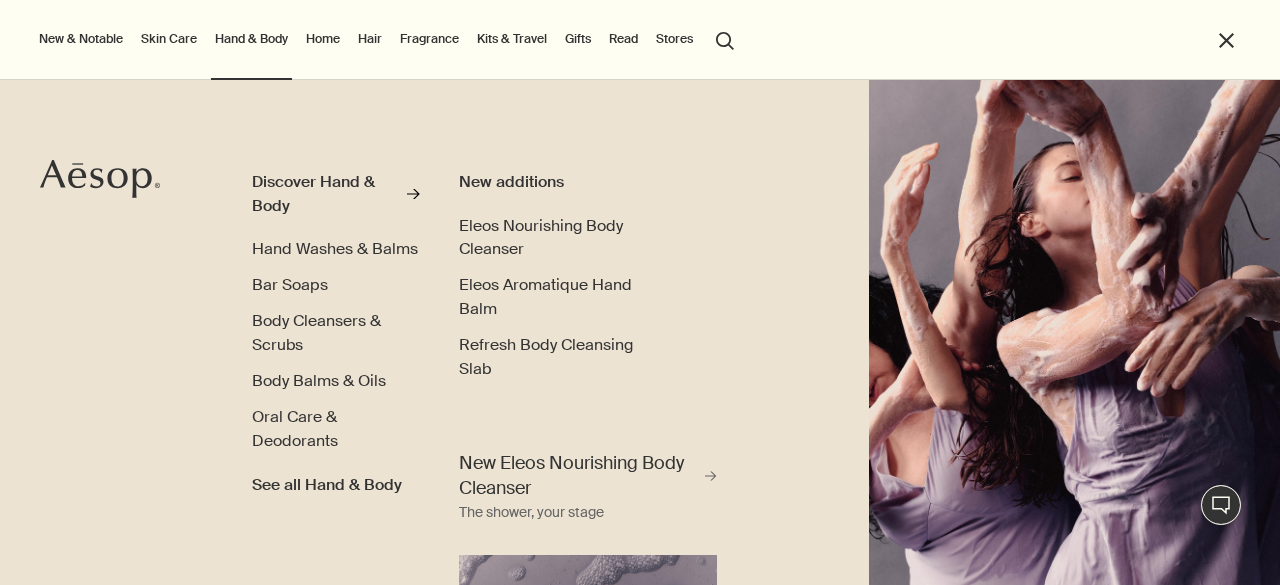 click on "Home" at bounding box center [323, 39] 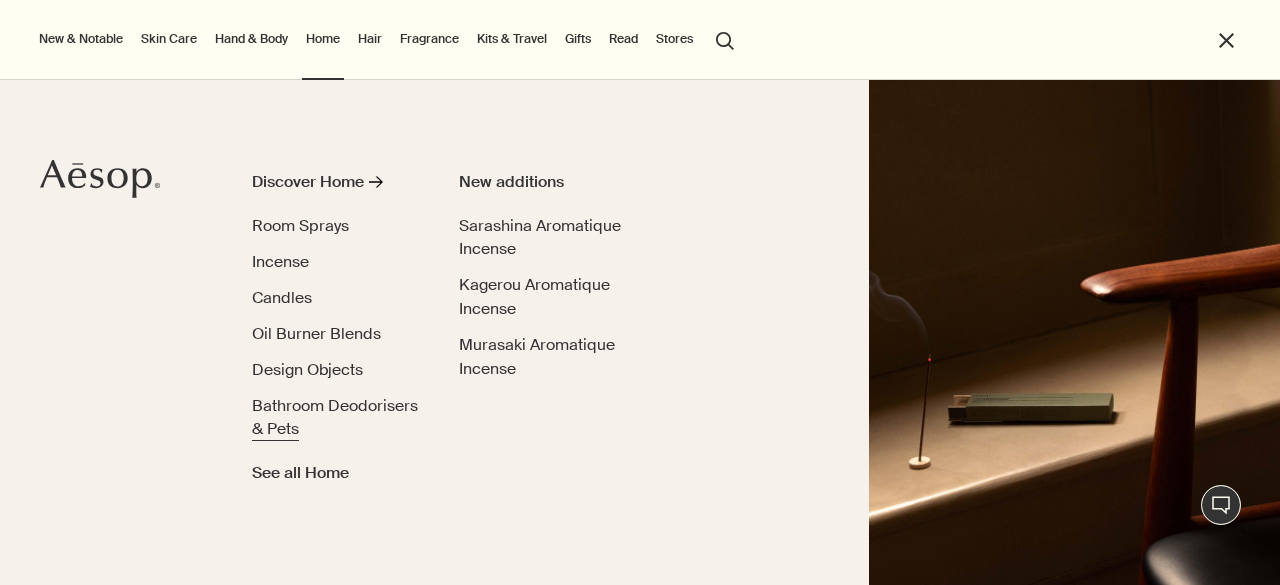 click on "Bathroom Deodorisers & Pets" at bounding box center [335, 417] 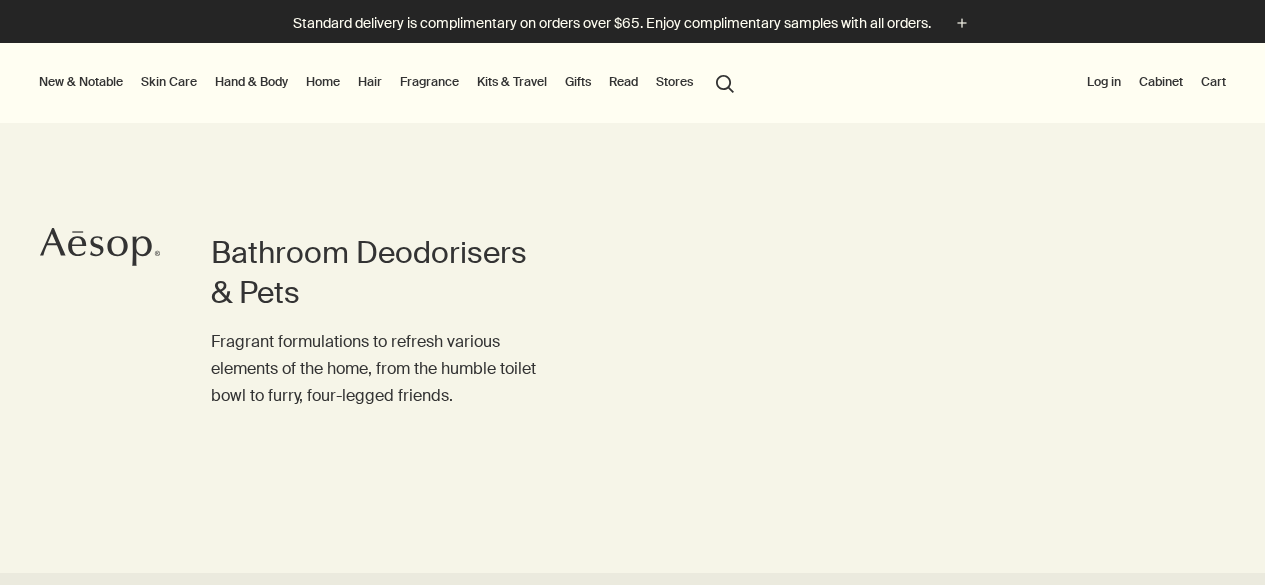 scroll, scrollTop: 0, scrollLeft: 0, axis: both 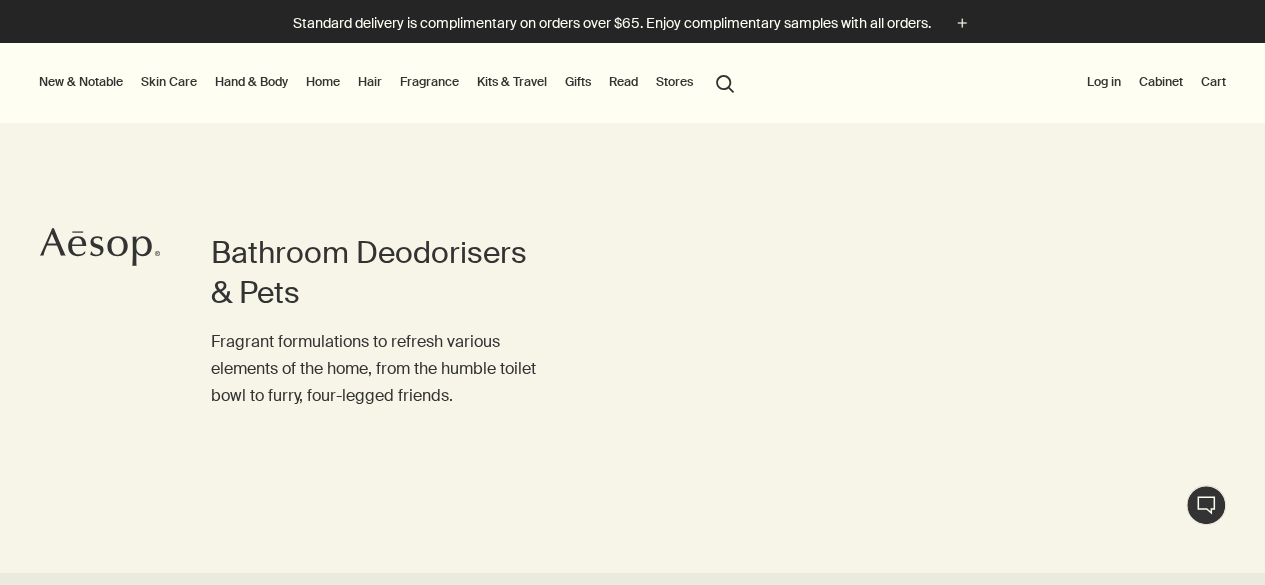 click on "Hair" at bounding box center [370, 82] 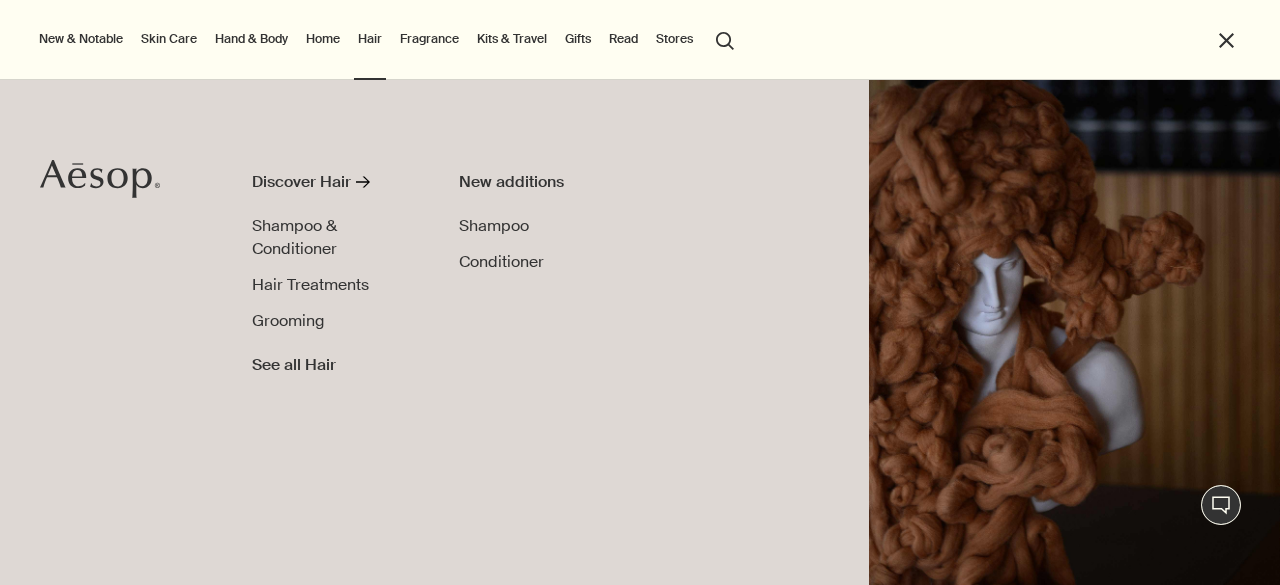 click on "Hand & Body" at bounding box center (251, 39) 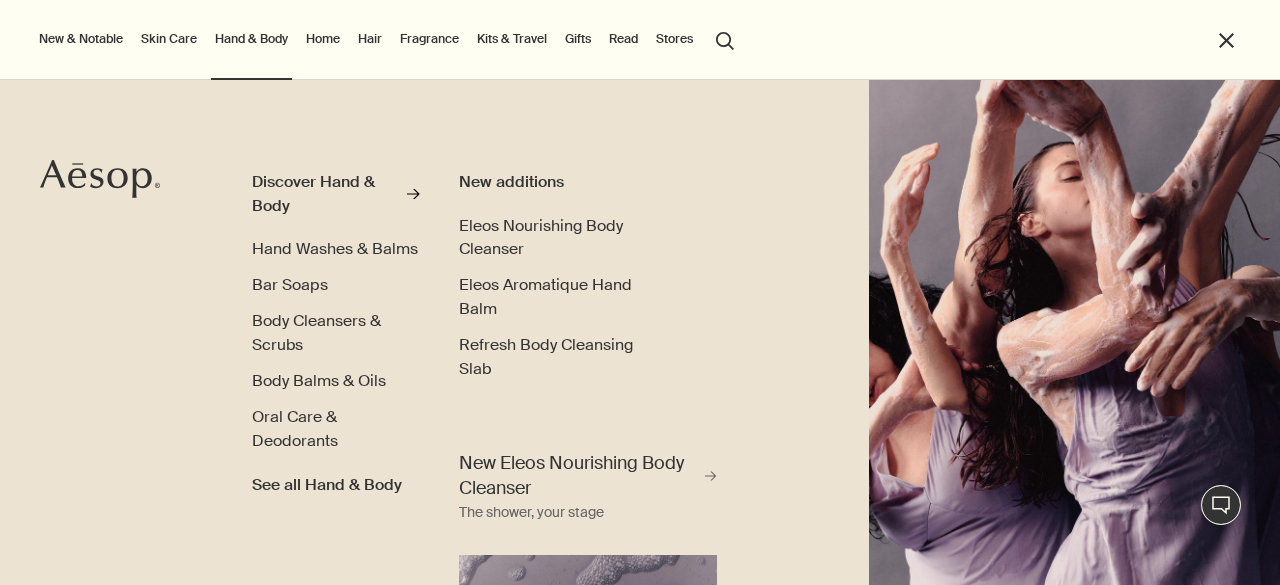 click on "Hand & Body" at bounding box center [251, 39] 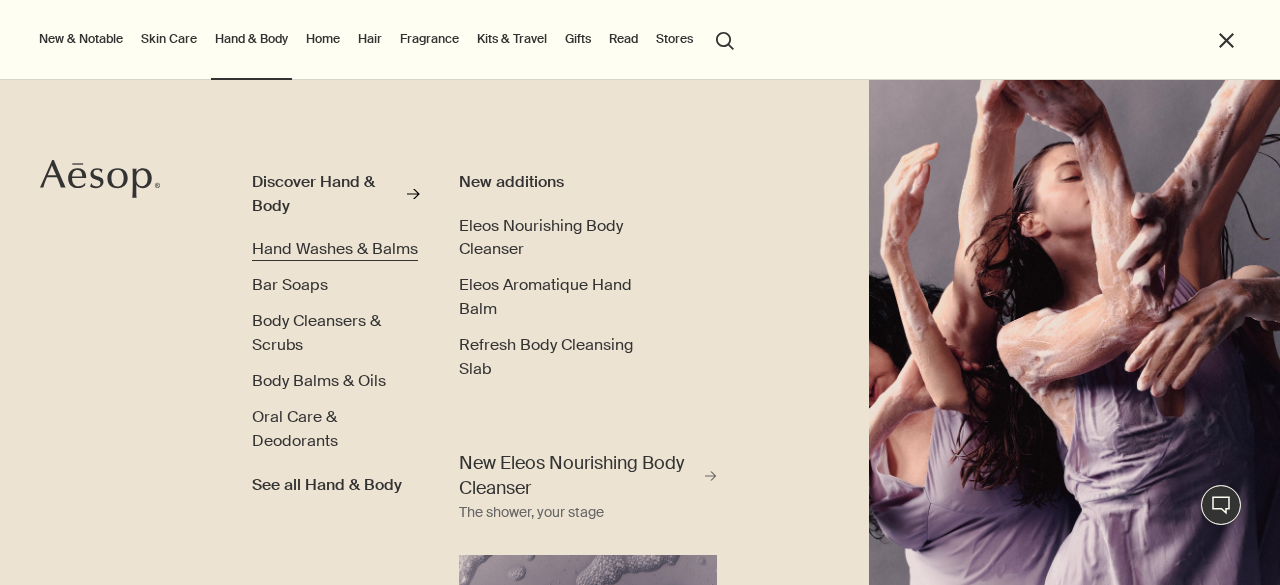 click on "Hand Washes & Balms" at bounding box center [335, 248] 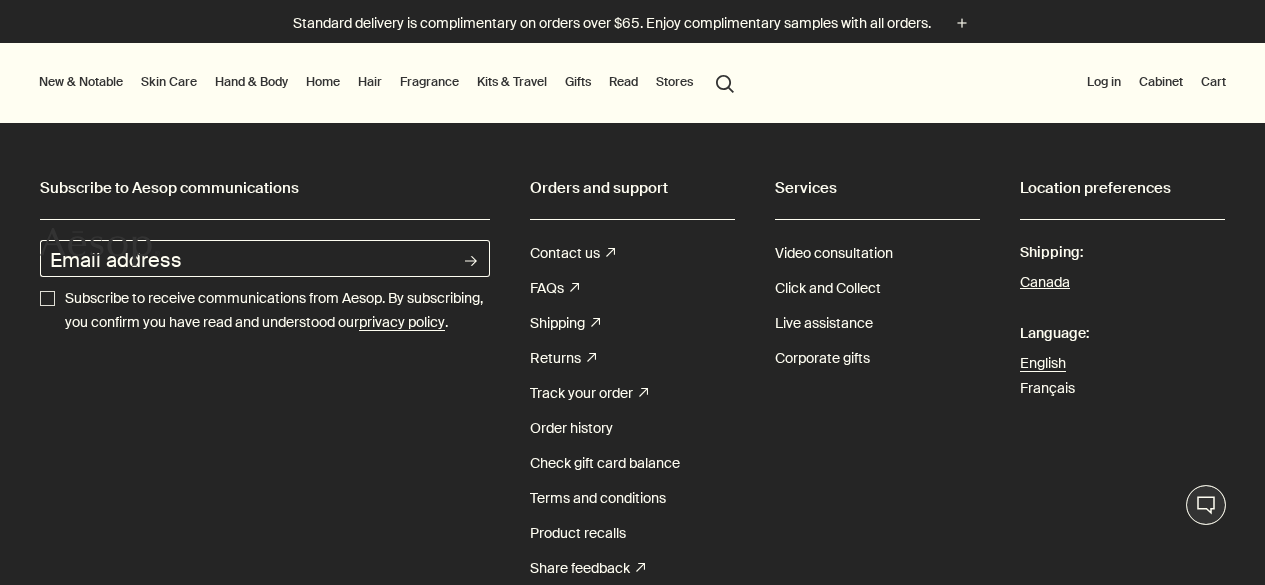 scroll, scrollTop: 0, scrollLeft: 0, axis: both 